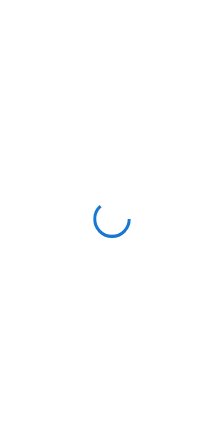 scroll, scrollTop: 0, scrollLeft: 0, axis: both 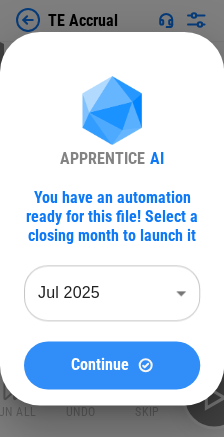 click on "Continue" at bounding box center (100, 365) 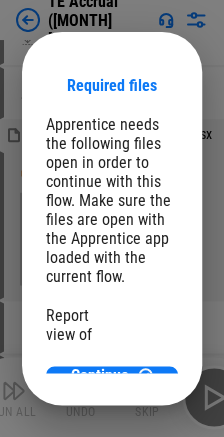 scroll, scrollTop: 200, scrollLeft: 0, axis: vertical 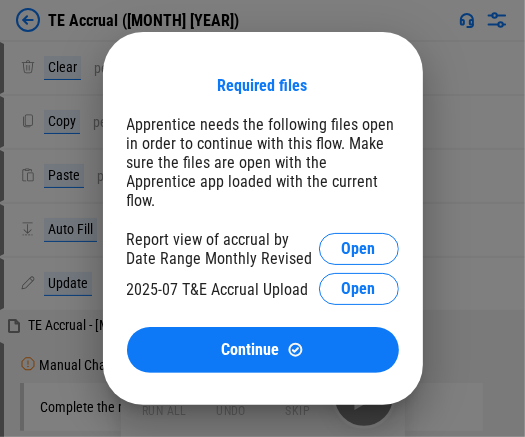 click on "Open" at bounding box center [359, 249] 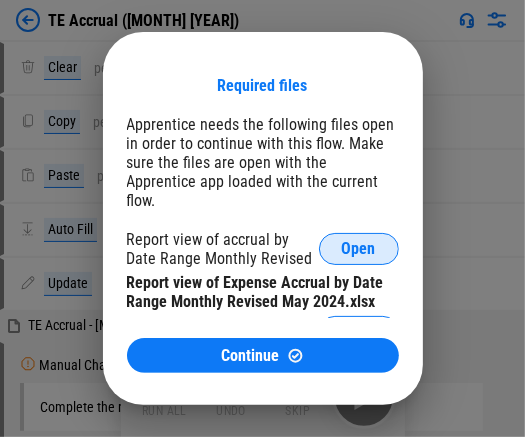 scroll, scrollTop: 42, scrollLeft: 0, axis: vertical 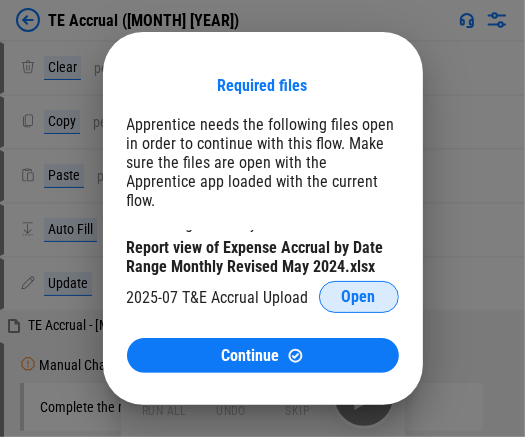 click on "Open" at bounding box center [359, 297] 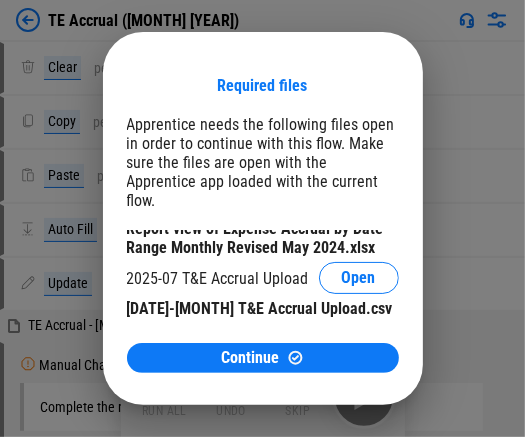 scroll, scrollTop: 63, scrollLeft: 0, axis: vertical 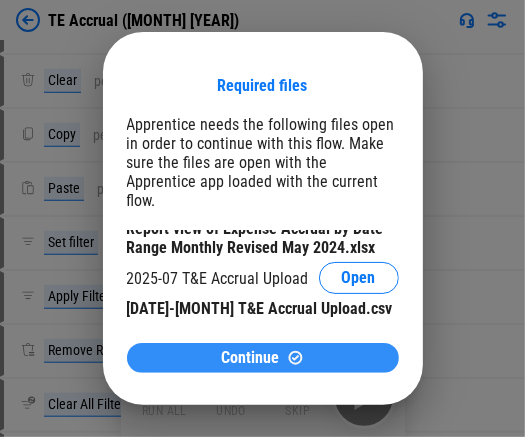 click on "Continue" at bounding box center (250, 358) 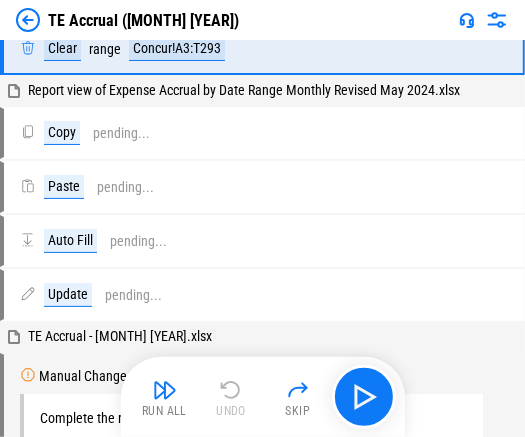 scroll, scrollTop: 0, scrollLeft: 0, axis: both 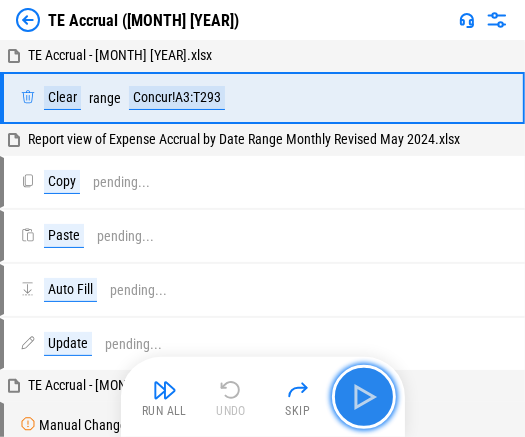 click at bounding box center [364, 397] 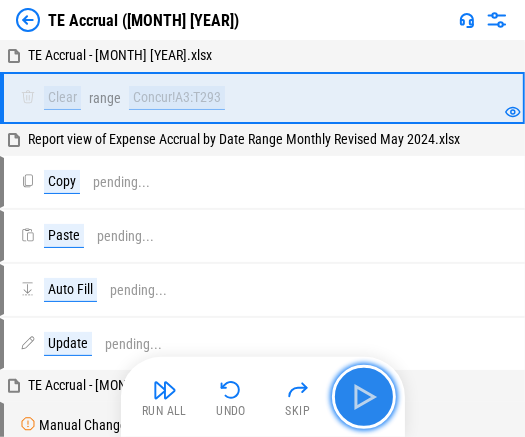 click at bounding box center (364, 397) 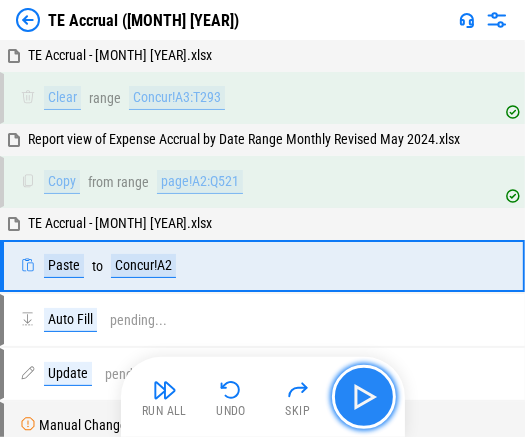 click at bounding box center (364, 397) 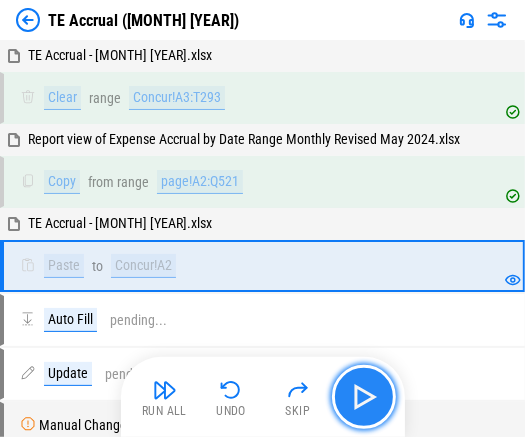click at bounding box center [364, 397] 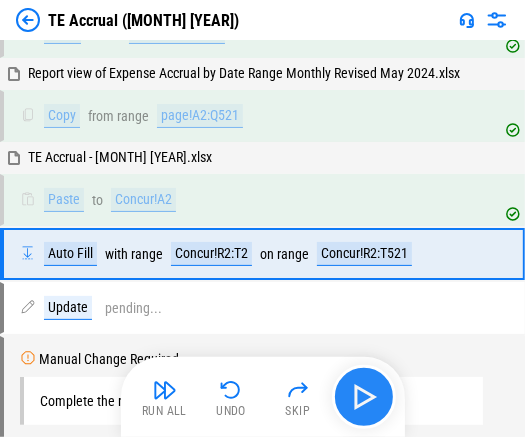 scroll, scrollTop: 97, scrollLeft: 0, axis: vertical 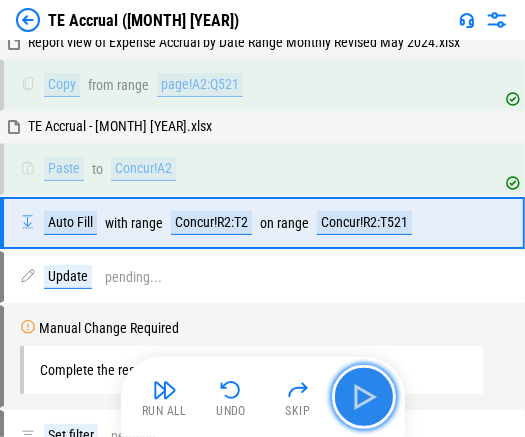 click at bounding box center [364, 397] 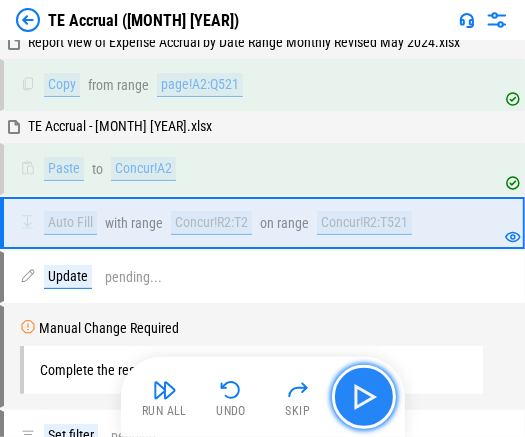 click at bounding box center [364, 397] 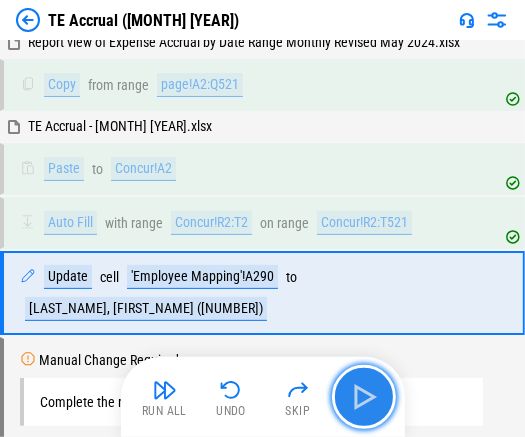 click at bounding box center [364, 397] 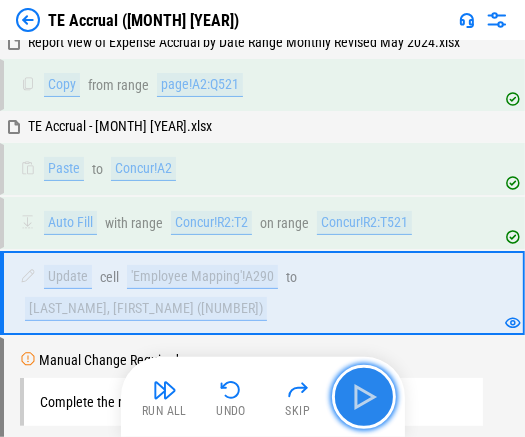 click at bounding box center (364, 397) 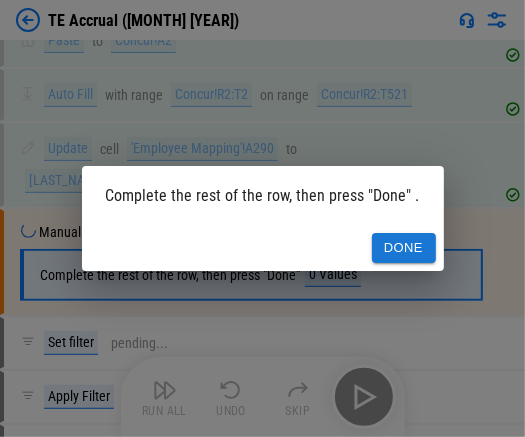 scroll, scrollTop: 228, scrollLeft: 0, axis: vertical 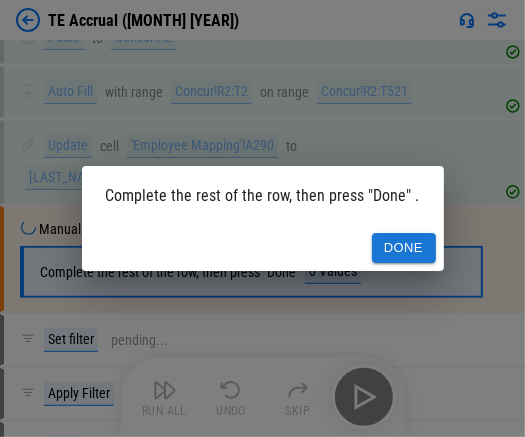 click on "Done" at bounding box center [404, 248] 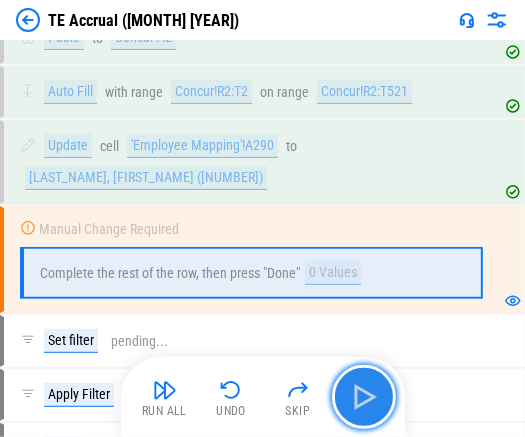 click at bounding box center (364, 397) 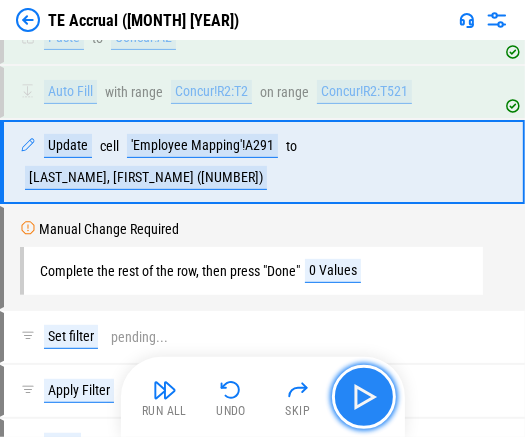 click at bounding box center (364, 397) 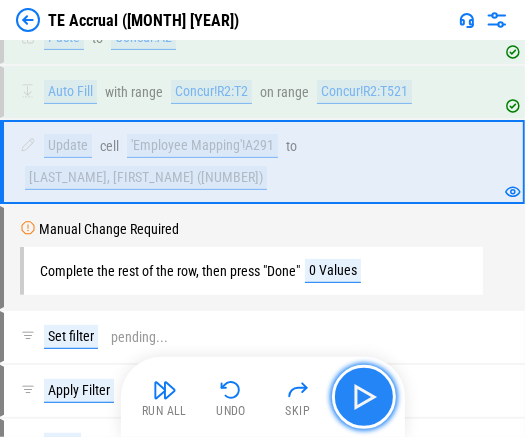 click at bounding box center [364, 397] 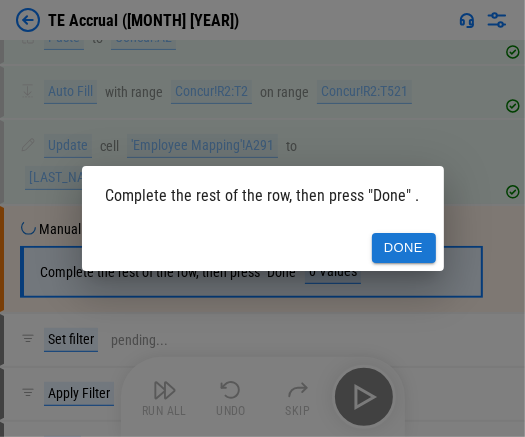 click on "Done" at bounding box center [404, 248] 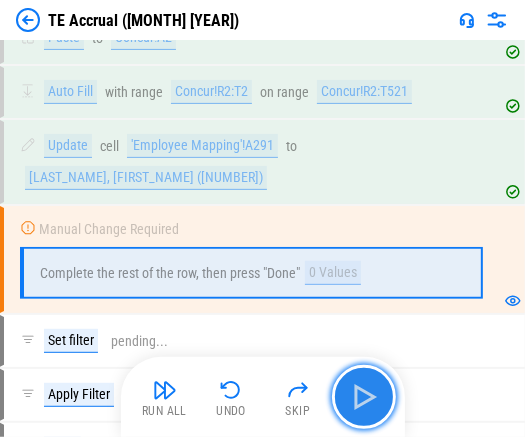 click at bounding box center [364, 397] 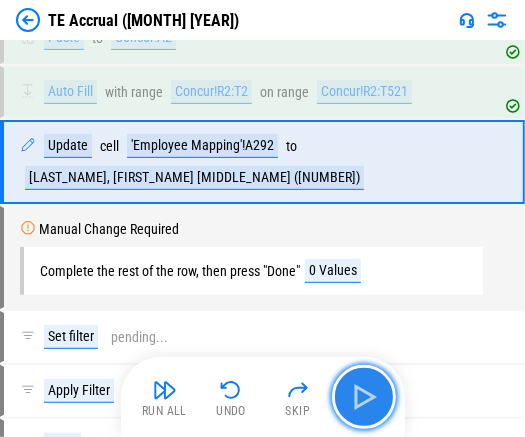 click at bounding box center [364, 397] 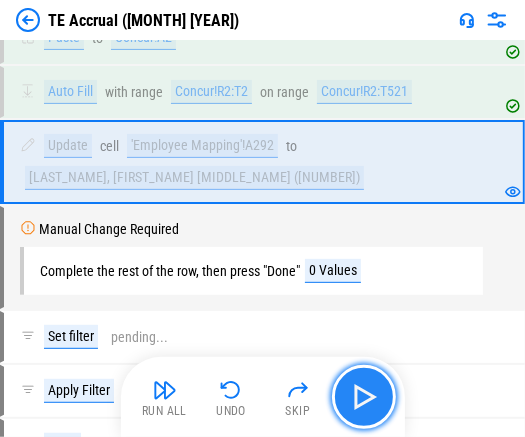click at bounding box center [364, 397] 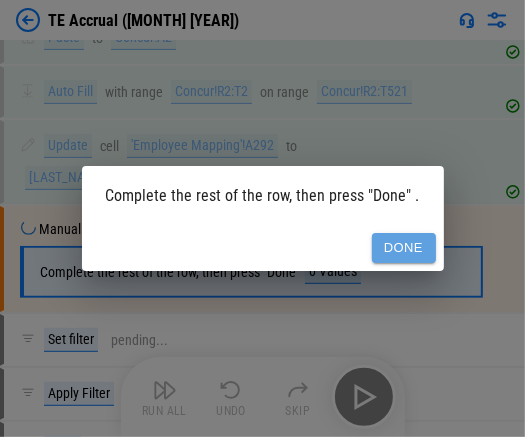 click on "Done" at bounding box center [404, 248] 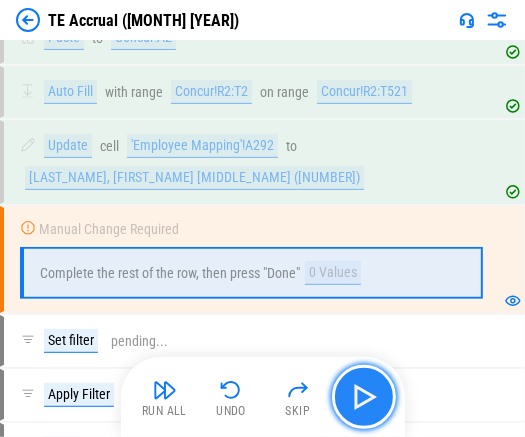 click at bounding box center (364, 397) 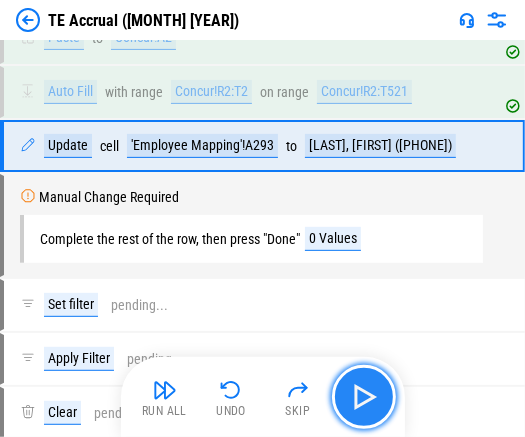 click at bounding box center (364, 397) 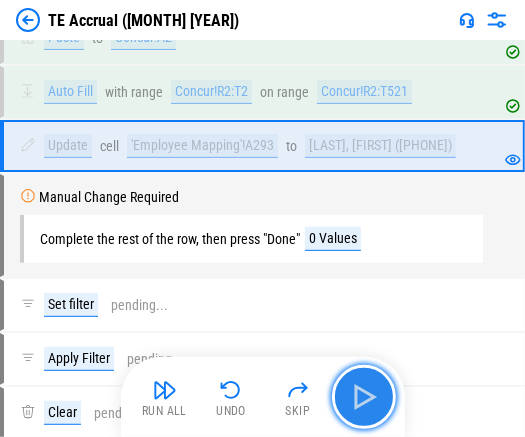 click at bounding box center (364, 397) 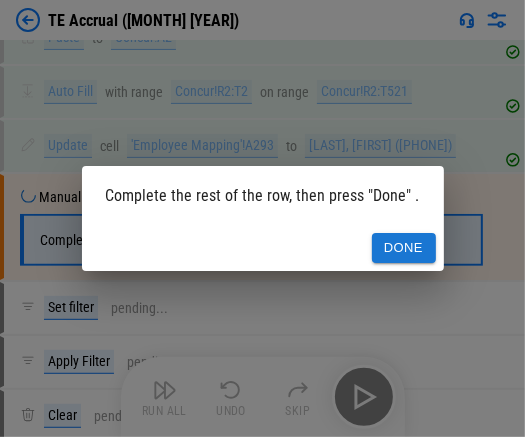 click on "Done" at bounding box center [404, 248] 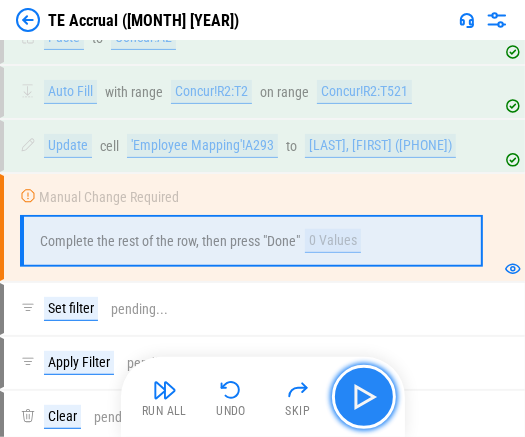 click at bounding box center (364, 397) 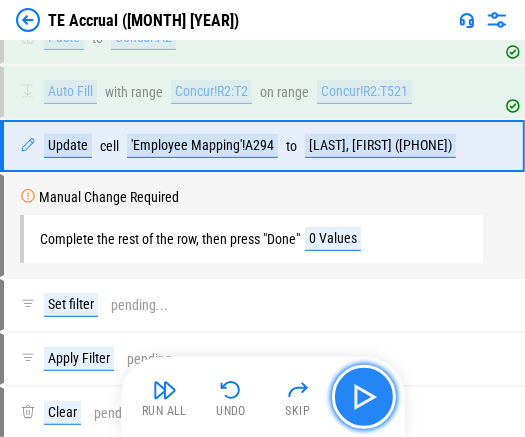 click at bounding box center (364, 397) 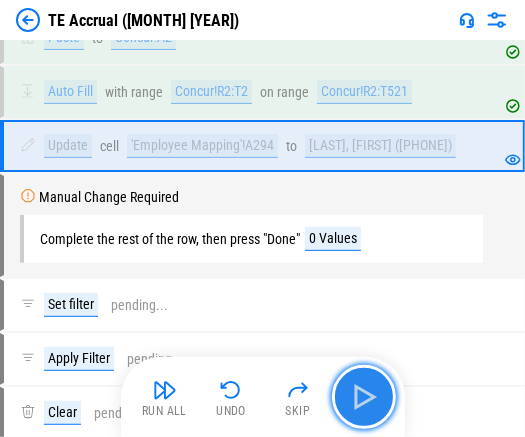 click at bounding box center (364, 397) 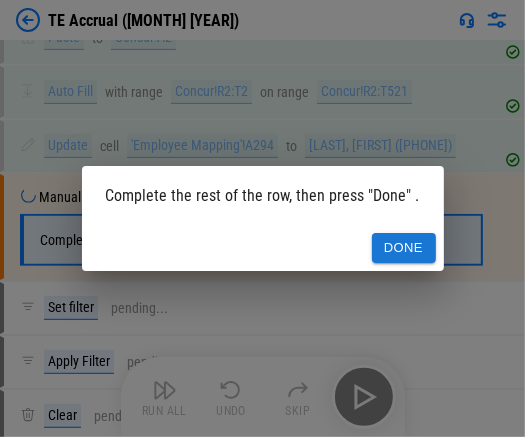 click on "Done" at bounding box center [404, 248] 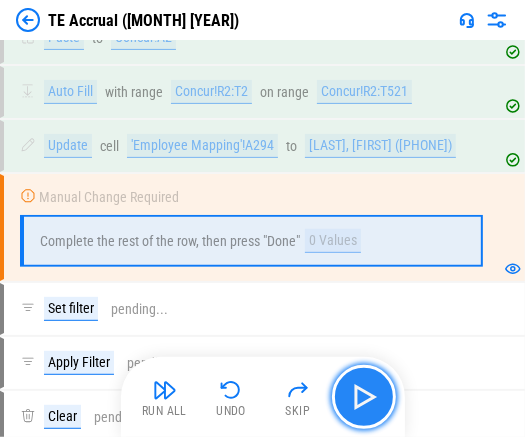 click at bounding box center (364, 397) 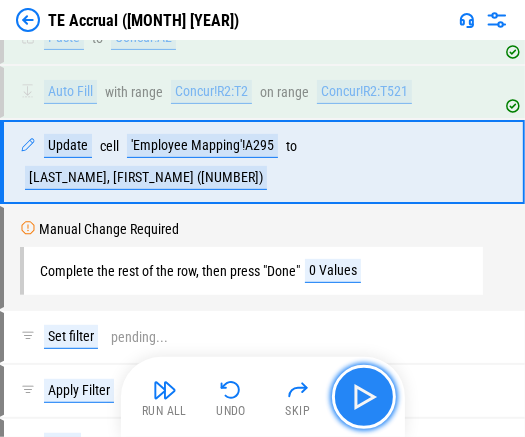 click at bounding box center (364, 397) 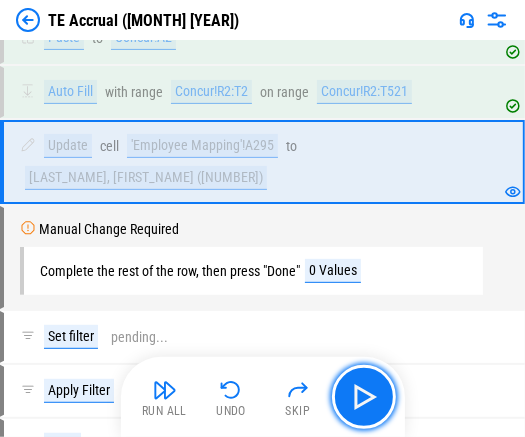 click at bounding box center [364, 397] 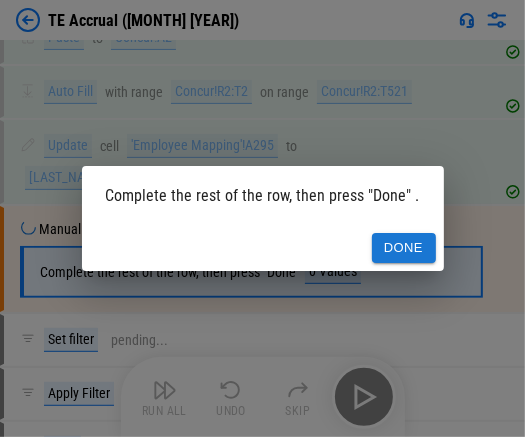 click on "Done" at bounding box center (404, 248) 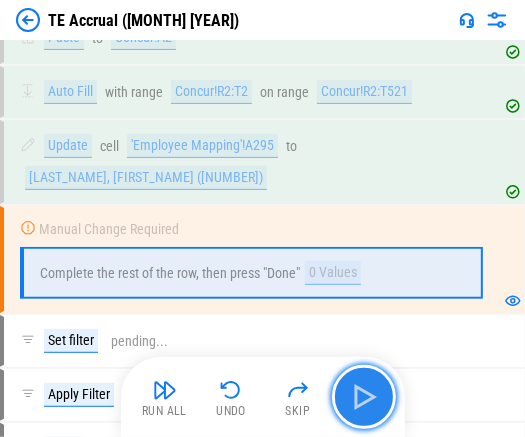 click at bounding box center (364, 397) 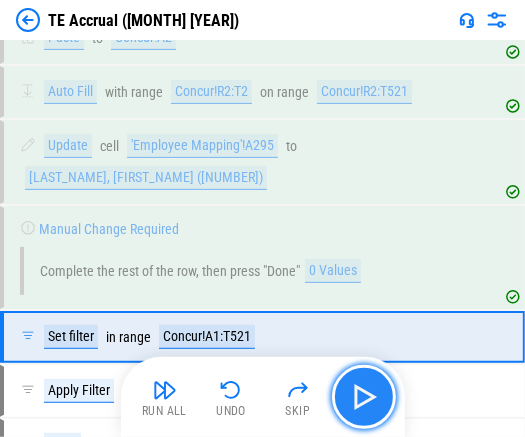 click at bounding box center (364, 397) 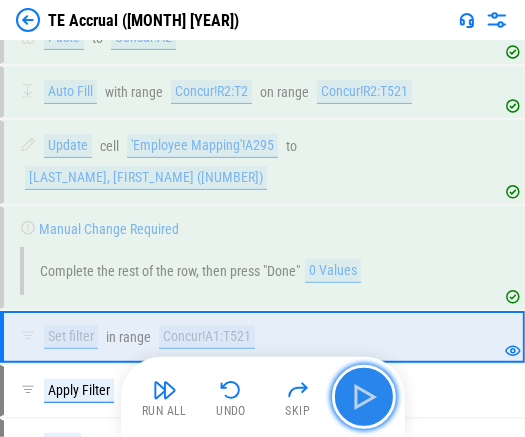 click at bounding box center [364, 397] 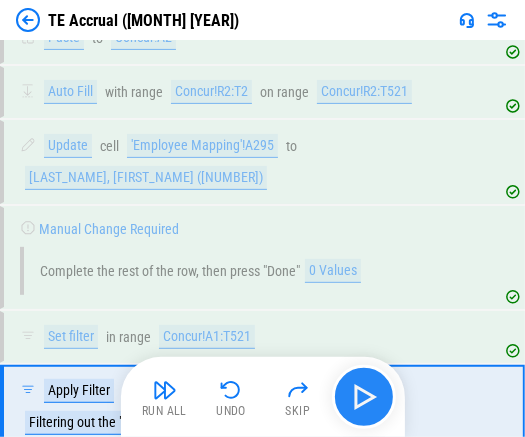 scroll, scrollTop: 374, scrollLeft: 0, axis: vertical 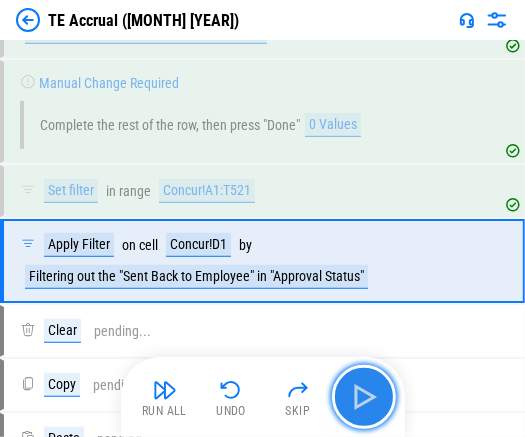 click at bounding box center (364, 397) 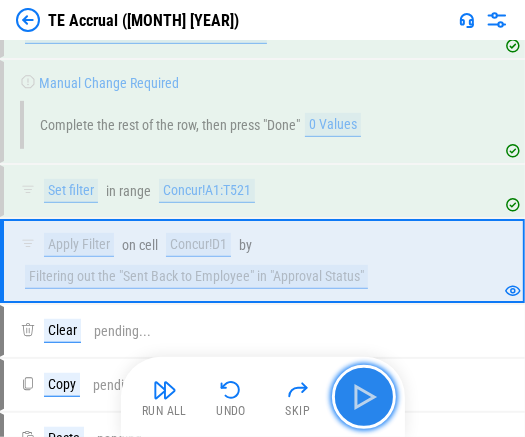 click at bounding box center (364, 397) 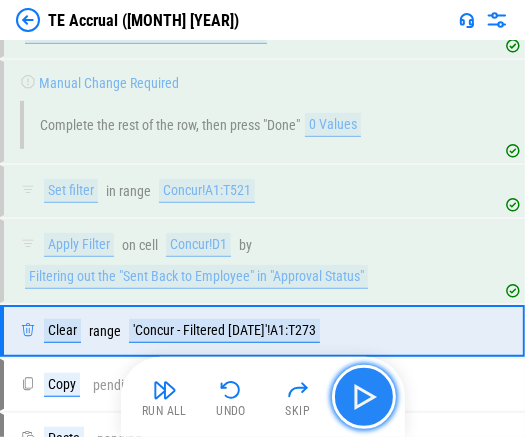 click at bounding box center [364, 397] 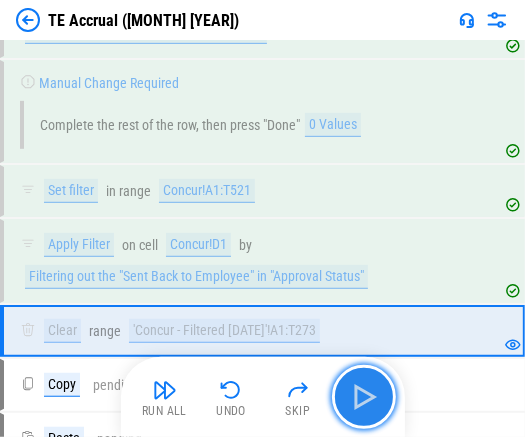 click at bounding box center [364, 397] 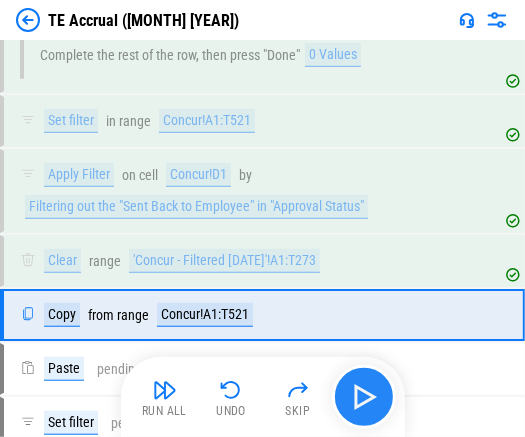 scroll, scrollTop: 495, scrollLeft: 0, axis: vertical 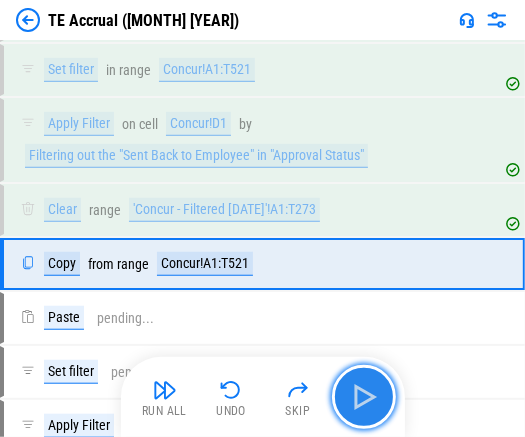 click at bounding box center (364, 397) 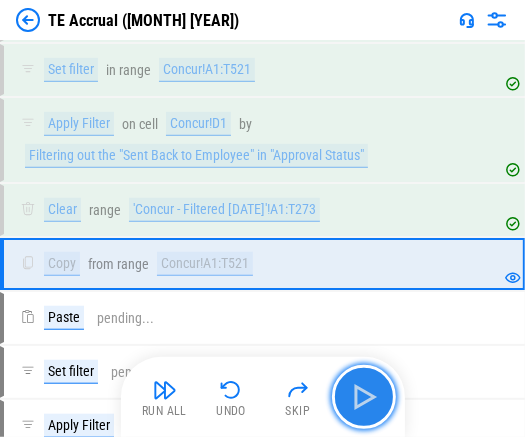click at bounding box center [364, 397] 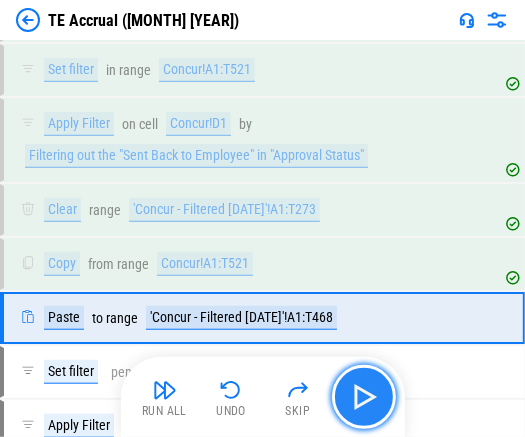 click at bounding box center [364, 397] 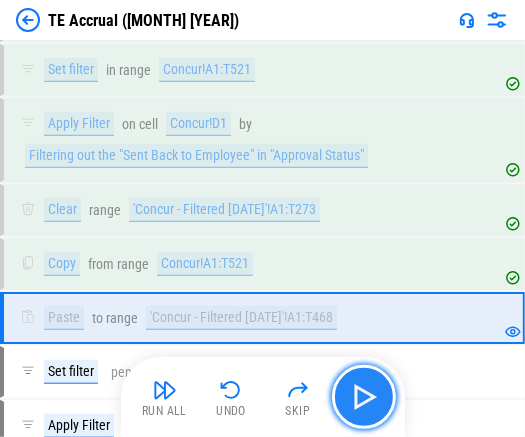 click at bounding box center [364, 397] 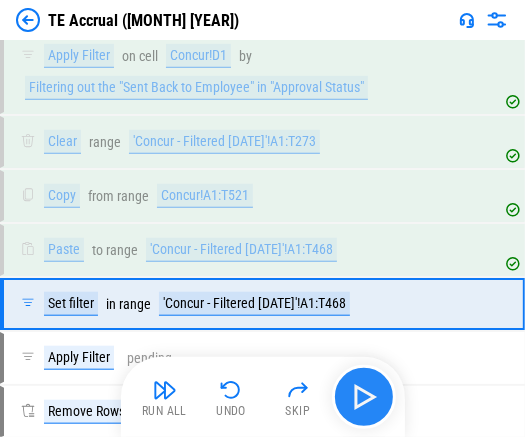 scroll, scrollTop: 600, scrollLeft: 0, axis: vertical 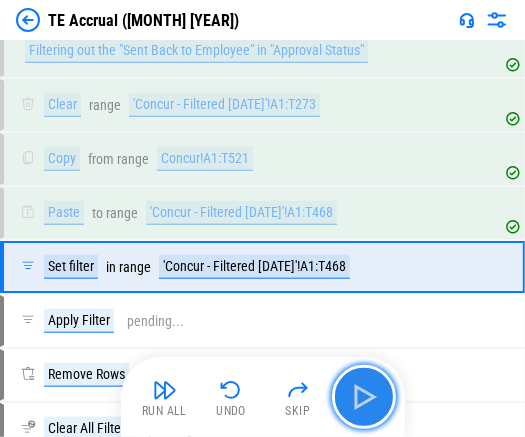 click at bounding box center (364, 397) 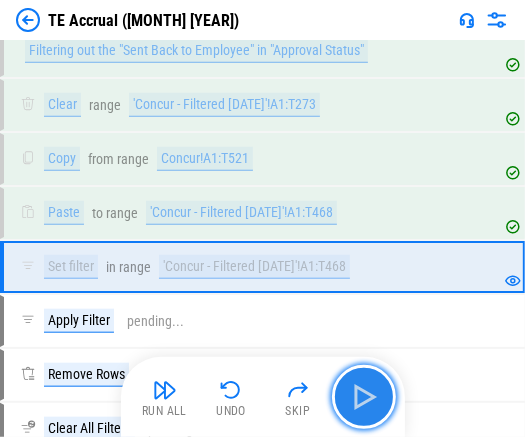 click at bounding box center (364, 397) 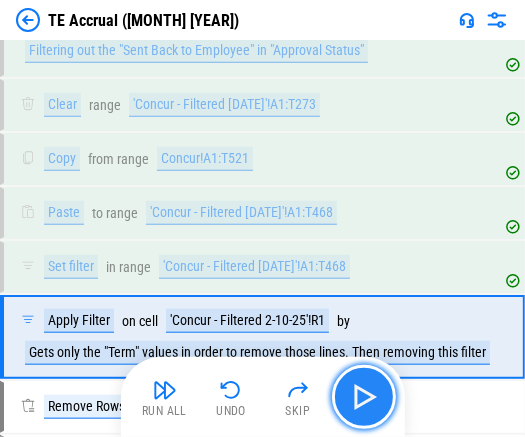 click at bounding box center (364, 397) 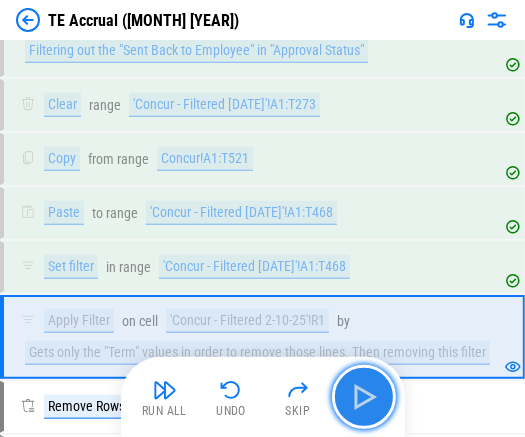 click at bounding box center [364, 397] 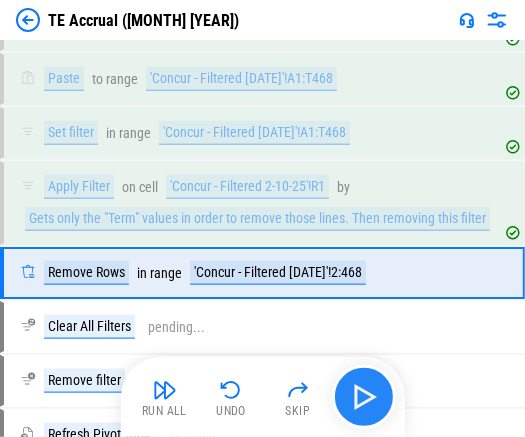 scroll, scrollTop: 737, scrollLeft: 0, axis: vertical 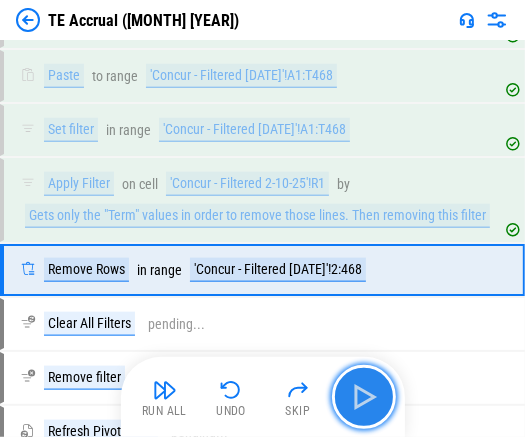 click at bounding box center (364, 397) 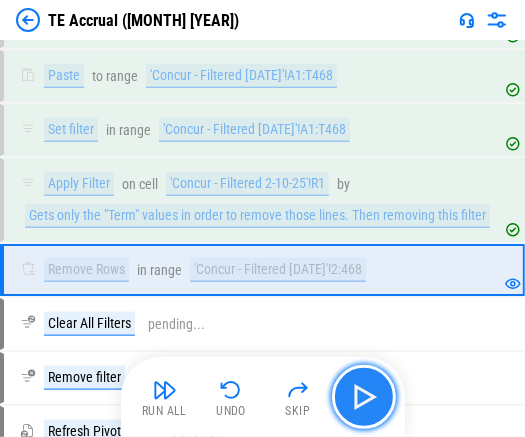 click at bounding box center (364, 397) 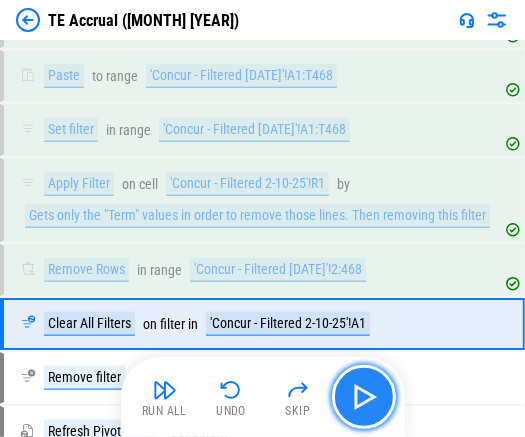 click at bounding box center (364, 397) 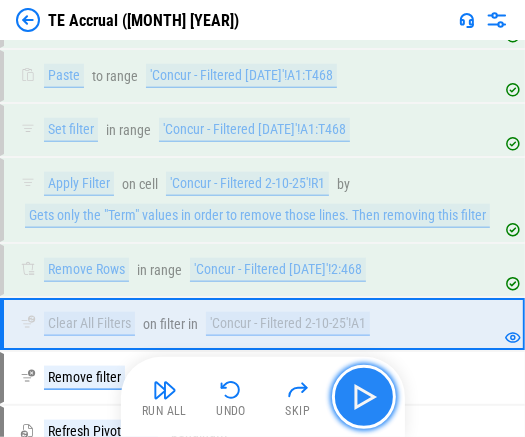 click at bounding box center (364, 397) 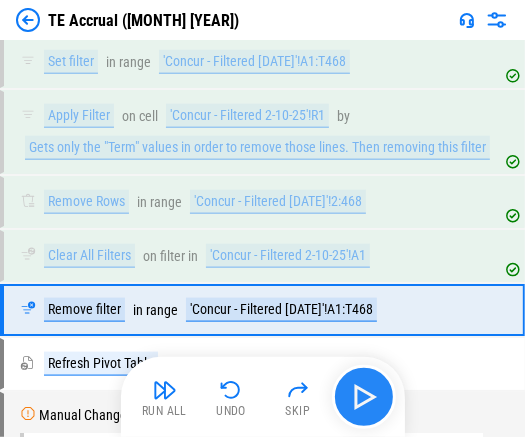 scroll, scrollTop: 842, scrollLeft: 0, axis: vertical 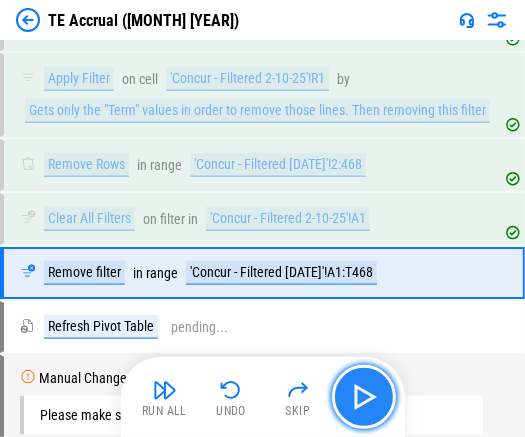 click at bounding box center [364, 397] 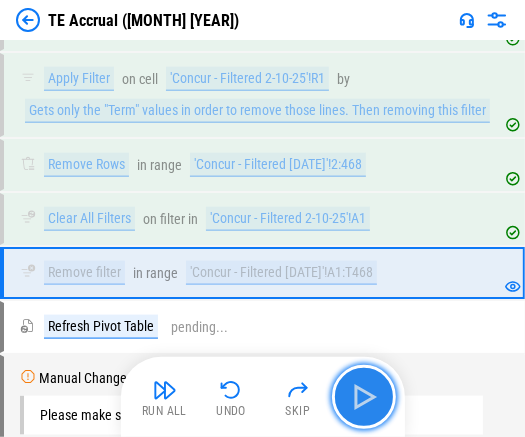 click at bounding box center [364, 397] 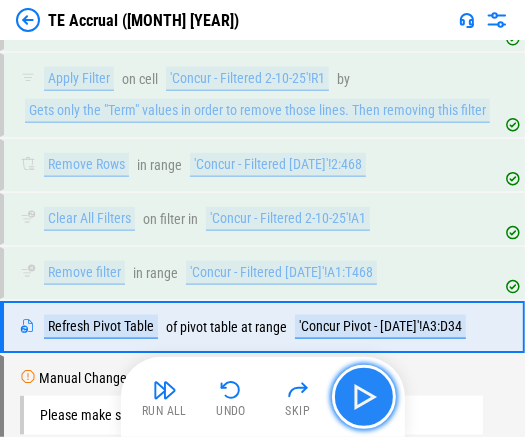 click at bounding box center [364, 397] 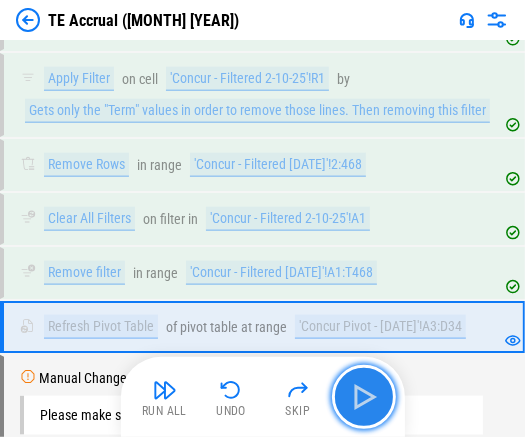 click at bounding box center [364, 397] 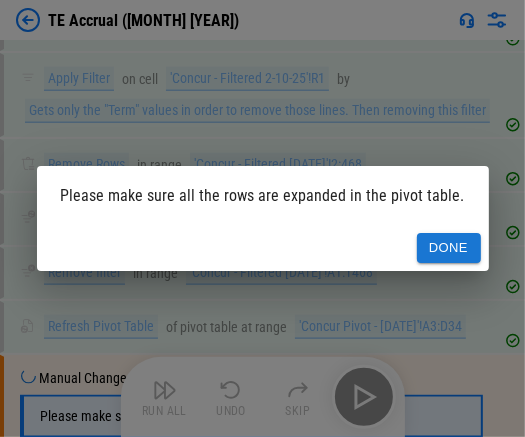 scroll, scrollTop: 971, scrollLeft: 0, axis: vertical 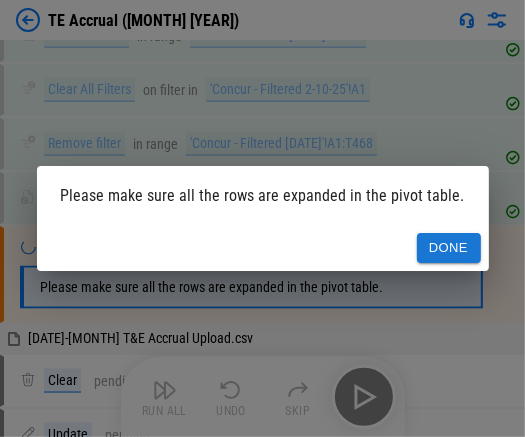 click on "Done" at bounding box center (449, 248) 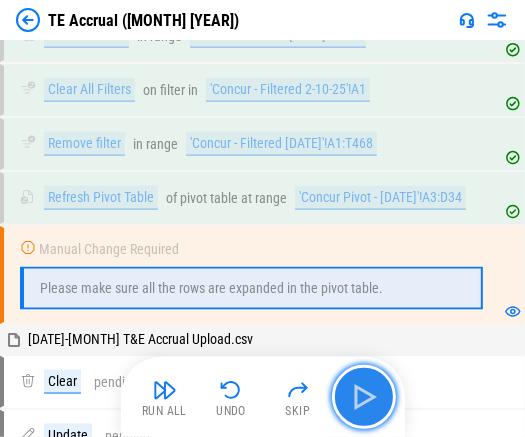 click at bounding box center (364, 397) 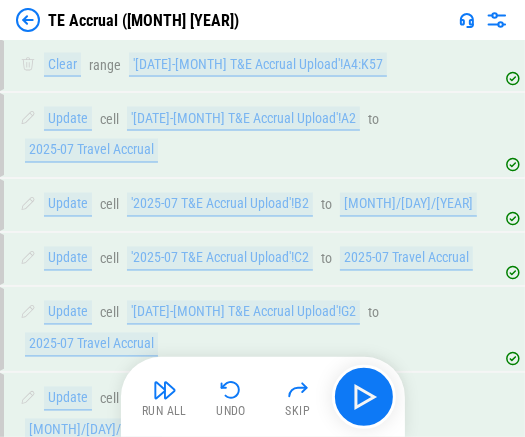 scroll, scrollTop: 1389, scrollLeft: 0, axis: vertical 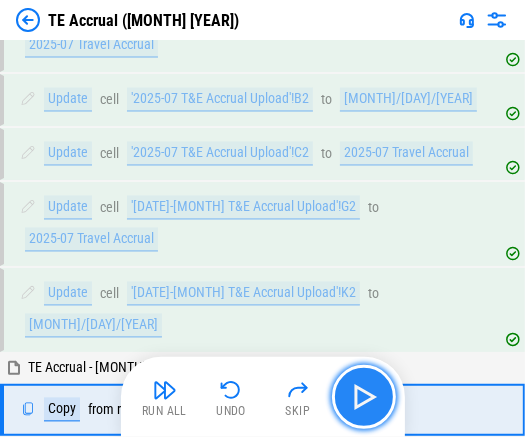 click at bounding box center [364, 397] 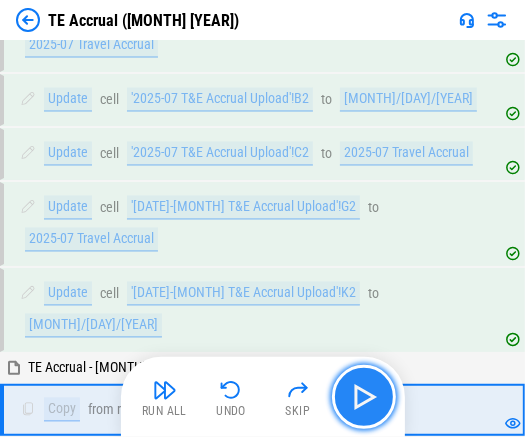 click at bounding box center [364, 397] 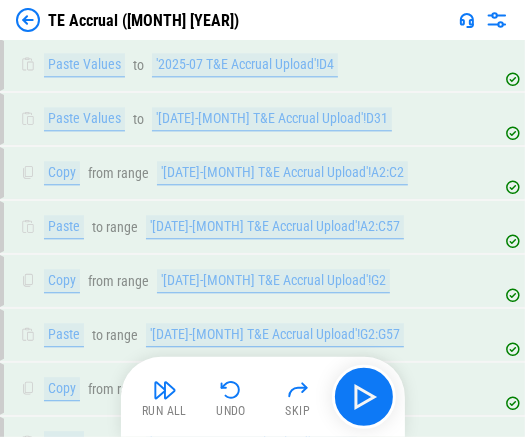 scroll, scrollTop: 1923, scrollLeft: 0, axis: vertical 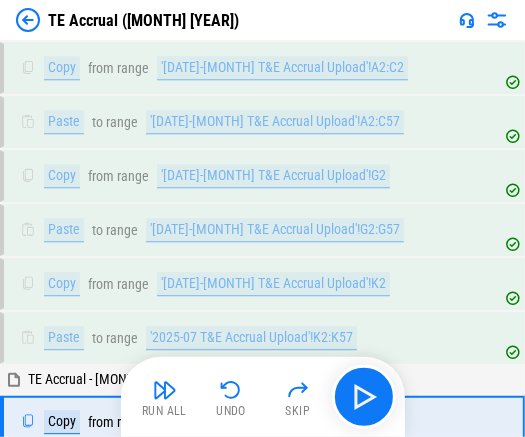 click on "Update pending..." at bounding box center [253, 560] 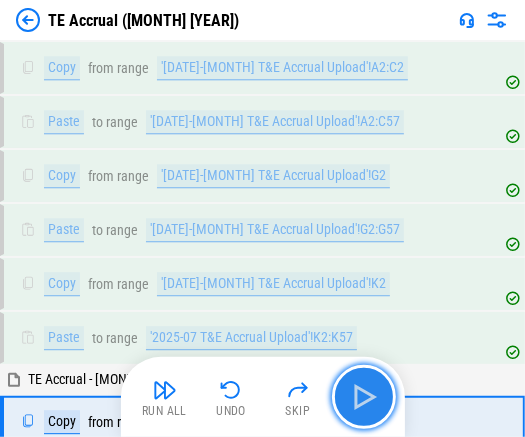 click at bounding box center [364, 397] 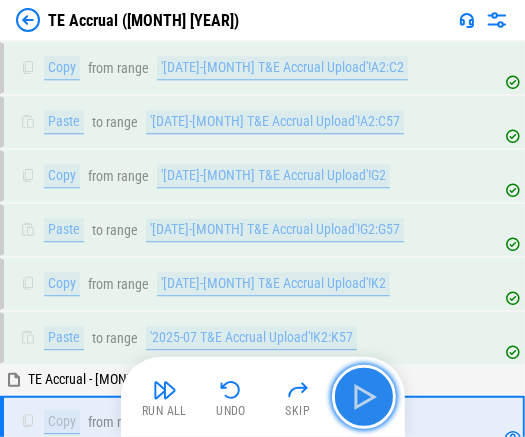 click at bounding box center (364, 397) 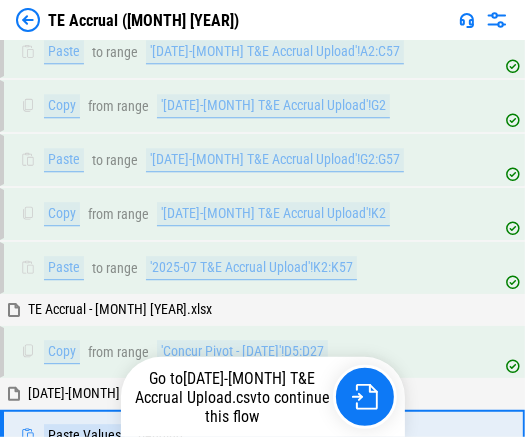 scroll, scrollTop: 2036, scrollLeft: 0, axis: vertical 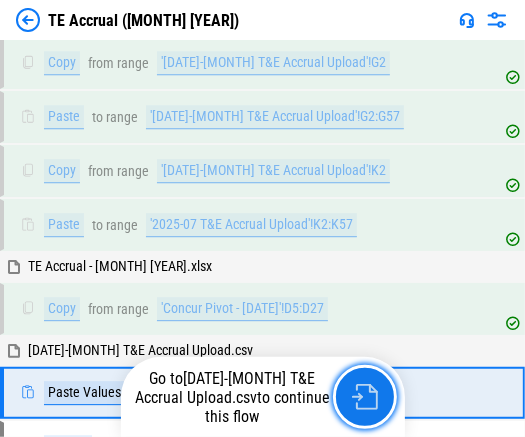 click at bounding box center [365, 397] 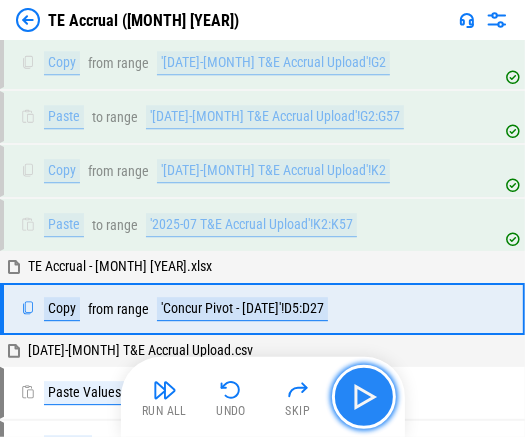 click at bounding box center (364, 397) 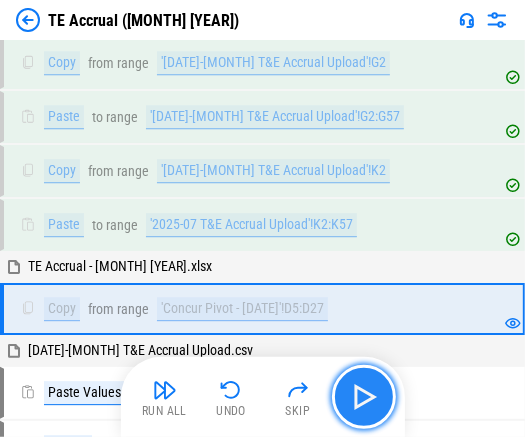 click at bounding box center (364, 397) 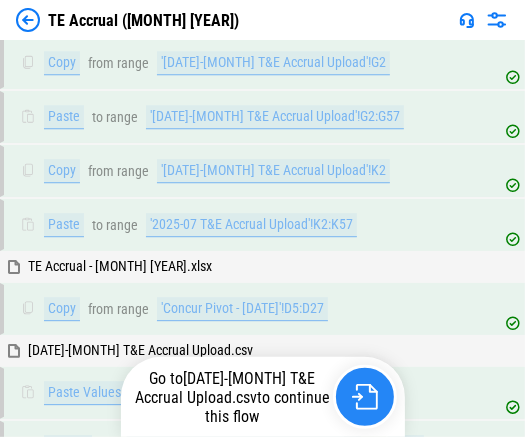 scroll, scrollTop: 2157, scrollLeft: 0, axis: vertical 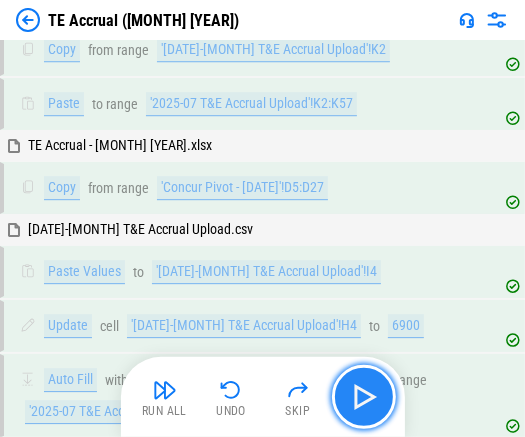 click at bounding box center (364, 397) 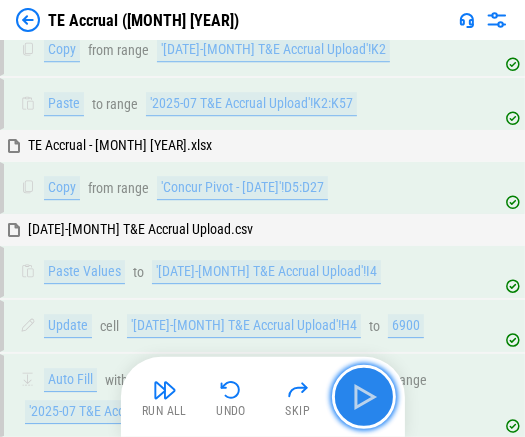 click at bounding box center (364, 397) 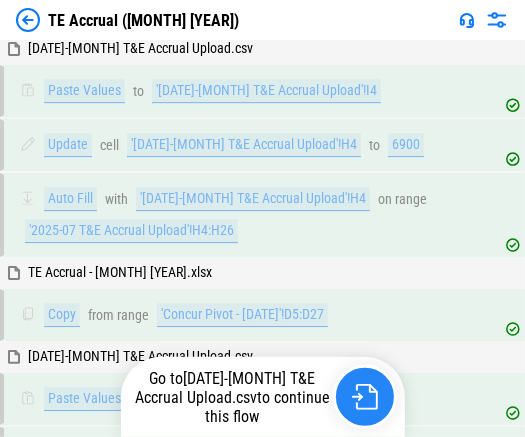scroll, scrollTop: 2427, scrollLeft: 0, axis: vertical 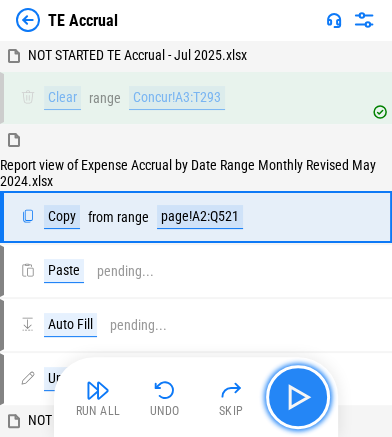 click at bounding box center (298, 397) 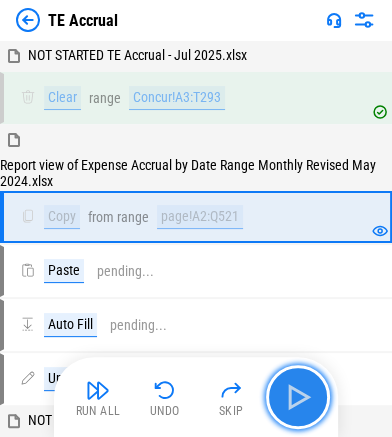 click at bounding box center (298, 397) 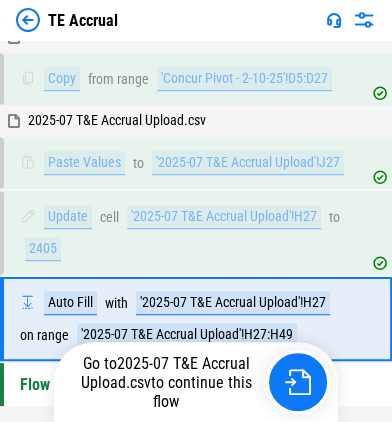 scroll, scrollTop: 3080, scrollLeft: 0, axis: vertical 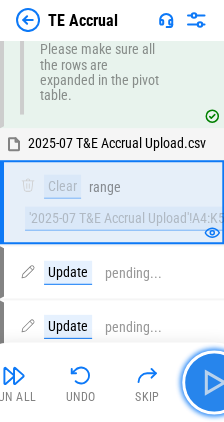 click at bounding box center [214, 382] 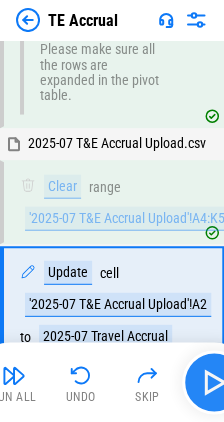 scroll, scrollTop: 1920, scrollLeft: 0, axis: vertical 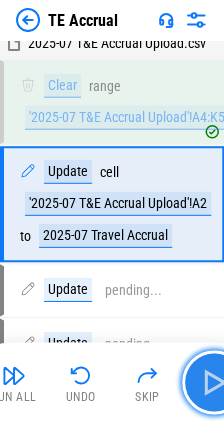 click at bounding box center (214, 382) 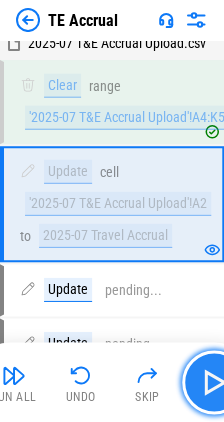 click at bounding box center (214, 382) 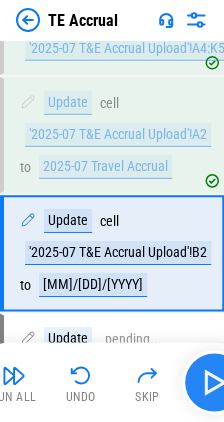scroll, scrollTop: 2036, scrollLeft: 0, axis: vertical 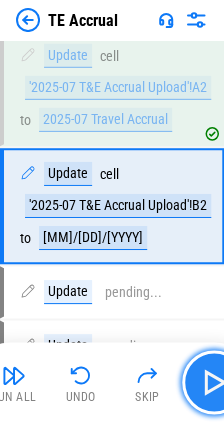 click at bounding box center [214, 382] 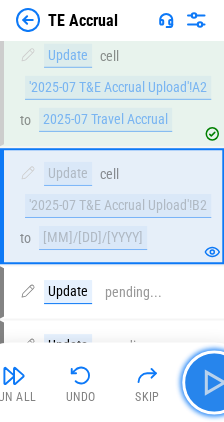 click at bounding box center (214, 382) 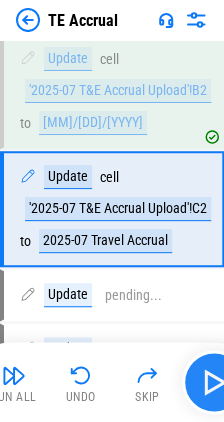 scroll, scrollTop: 2152, scrollLeft: 0, axis: vertical 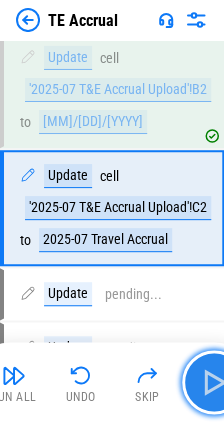 click at bounding box center [214, 382] 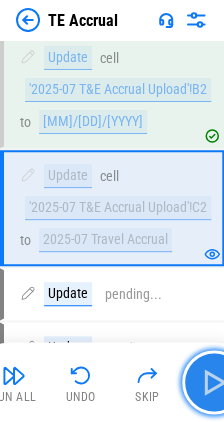 click at bounding box center (214, 382) 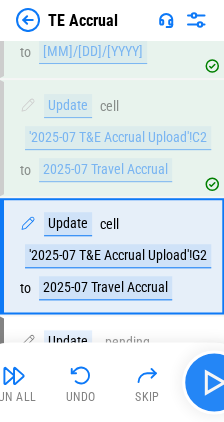 scroll, scrollTop: 2268, scrollLeft: 0, axis: vertical 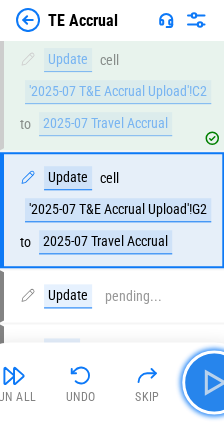 click at bounding box center (214, 382) 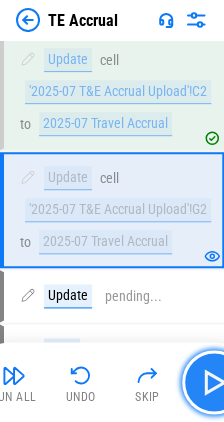 click at bounding box center (214, 382) 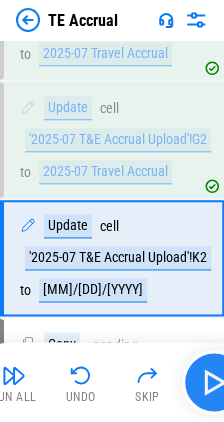 scroll, scrollTop: 2384, scrollLeft: 0, axis: vertical 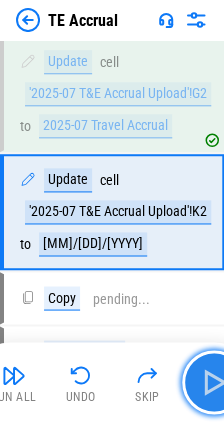 click at bounding box center (214, 382) 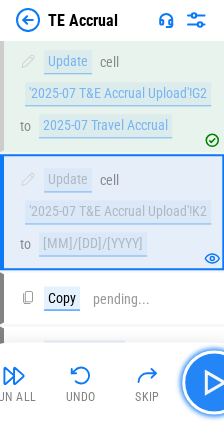 click at bounding box center (214, 382) 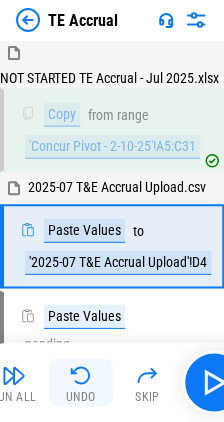 scroll, scrollTop: 2662, scrollLeft: 0, axis: vertical 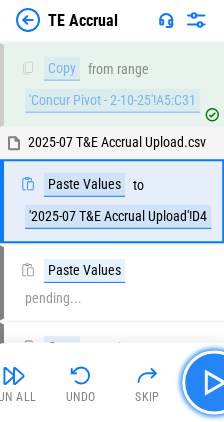 click at bounding box center (214, 382) 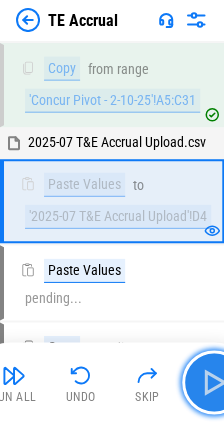 click at bounding box center [214, 382] 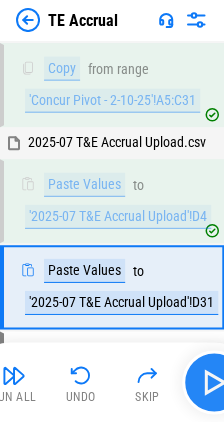 scroll, scrollTop: 2750, scrollLeft: 0, axis: vertical 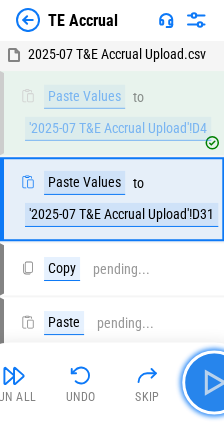 click at bounding box center [214, 382] 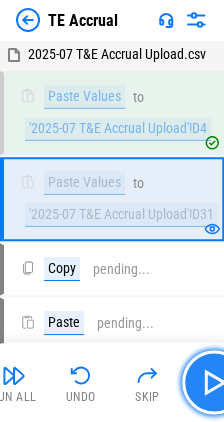 click at bounding box center [214, 382] 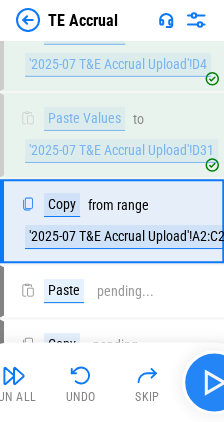 scroll, scrollTop: 2834, scrollLeft: 0, axis: vertical 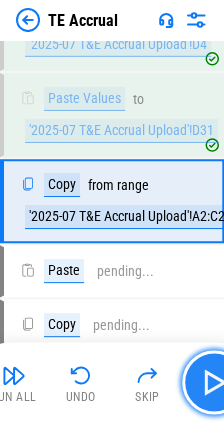 click at bounding box center (214, 382) 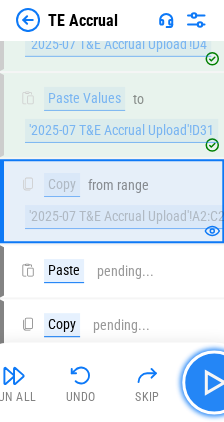 click at bounding box center [214, 382] 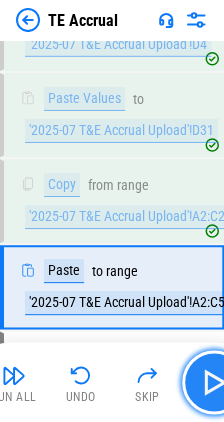click at bounding box center [214, 382] 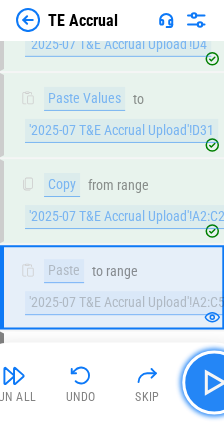 click at bounding box center [214, 382] 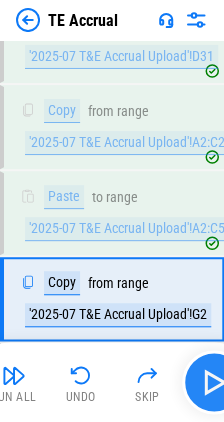 scroll, scrollTop: 3003, scrollLeft: 0, axis: vertical 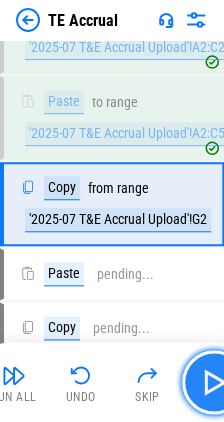 click at bounding box center [214, 382] 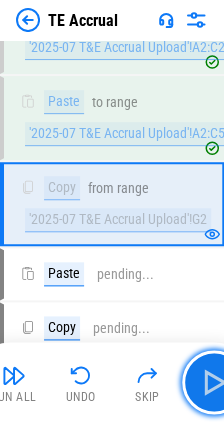 click at bounding box center (214, 382) 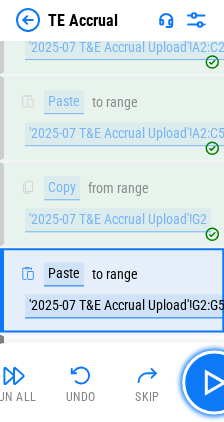 click at bounding box center [214, 382] 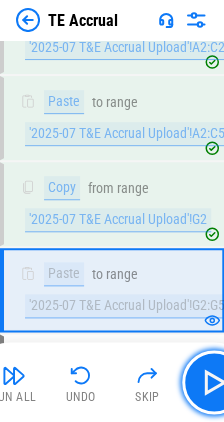 click at bounding box center (214, 382) 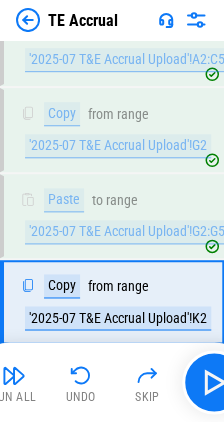 scroll, scrollTop: 3172, scrollLeft: 0, axis: vertical 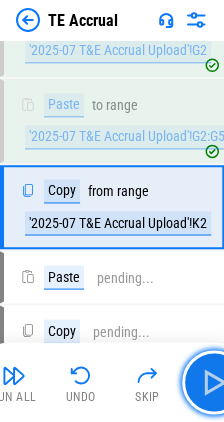 click at bounding box center (214, 382) 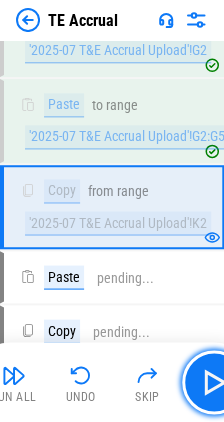 click at bounding box center [214, 382] 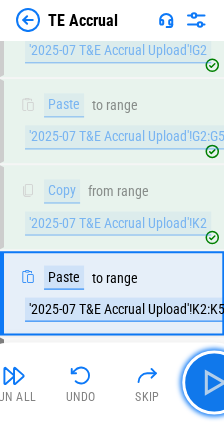 click at bounding box center (214, 382) 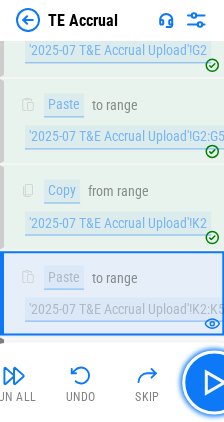 click at bounding box center [214, 382] 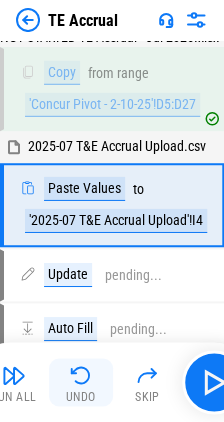 scroll, scrollTop: 3518, scrollLeft: 0, axis: vertical 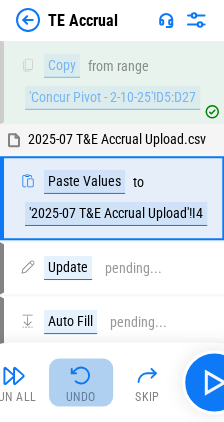 click on "Undo" at bounding box center [81, 382] 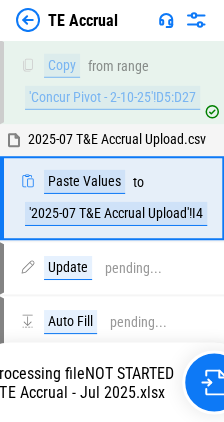 click on "TE Accrual - [MONTH] [YEAR].xlsx" at bounding box center (87, 382) 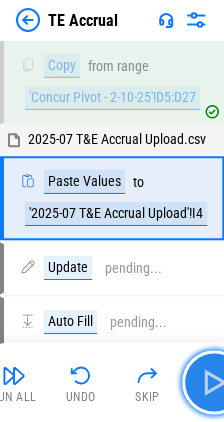 click at bounding box center [214, 382] 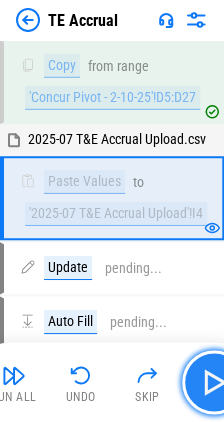 click at bounding box center [214, 382] 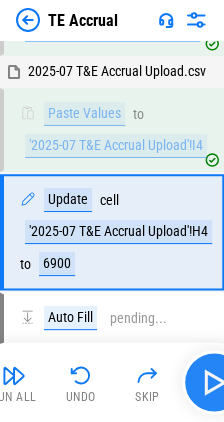 scroll, scrollTop: 3622, scrollLeft: 0, axis: vertical 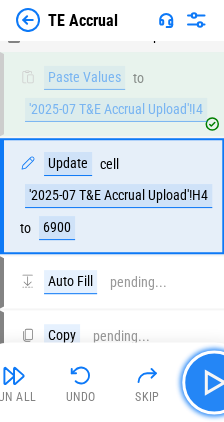 click at bounding box center [214, 382] 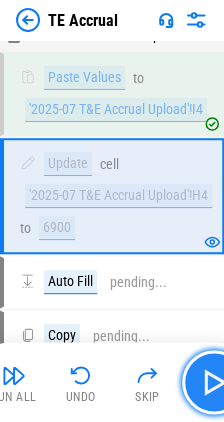 click at bounding box center [214, 382] 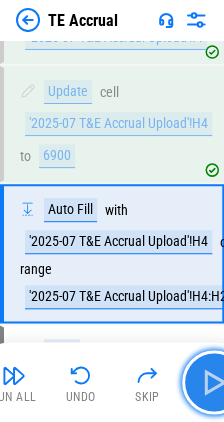 scroll, scrollTop: 3750, scrollLeft: 0, axis: vertical 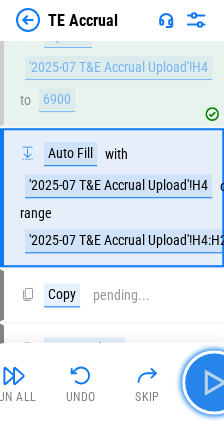 click at bounding box center (214, 382) 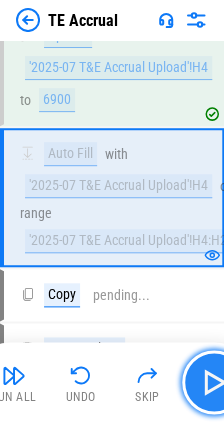 click at bounding box center [214, 382] 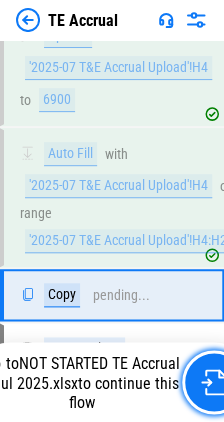 click at bounding box center (214, 382) 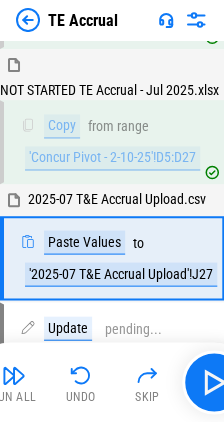 scroll, scrollTop: 4039, scrollLeft: 0, axis: vertical 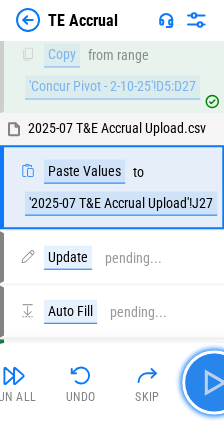 click at bounding box center (214, 382) 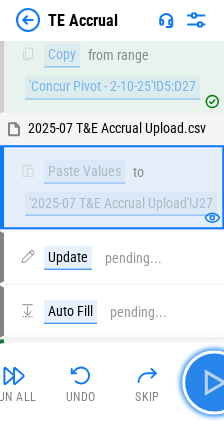 click at bounding box center (214, 382) 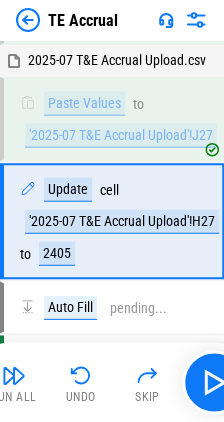 scroll, scrollTop: 4144, scrollLeft: 0, axis: vertical 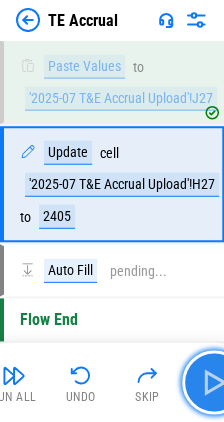 click at bounding box center [214, 382] 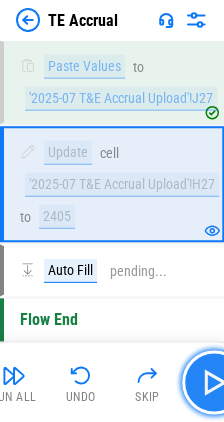 click at bounding box center (214, 382) 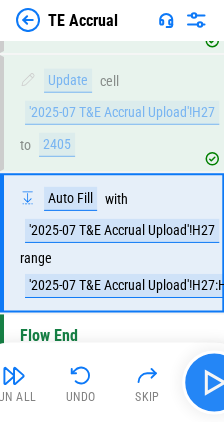 scroll, scrollTop: 4271, scrollLeft: 0, axis: vertical 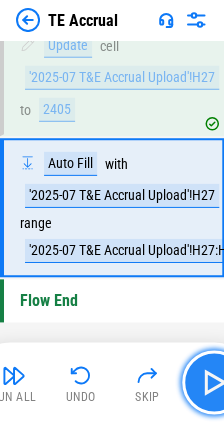 click at bounding box center [214, 382] 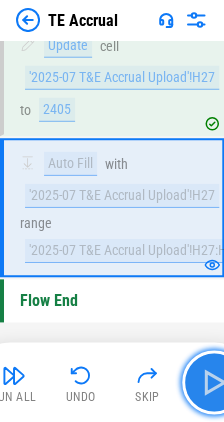 click at bounding box center (214, 382) 